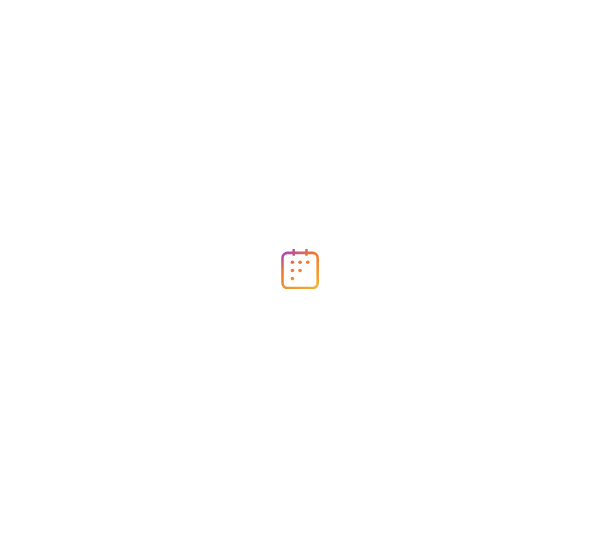 scroll, scrollTop: 0, scrollLeft: 0, axis: both 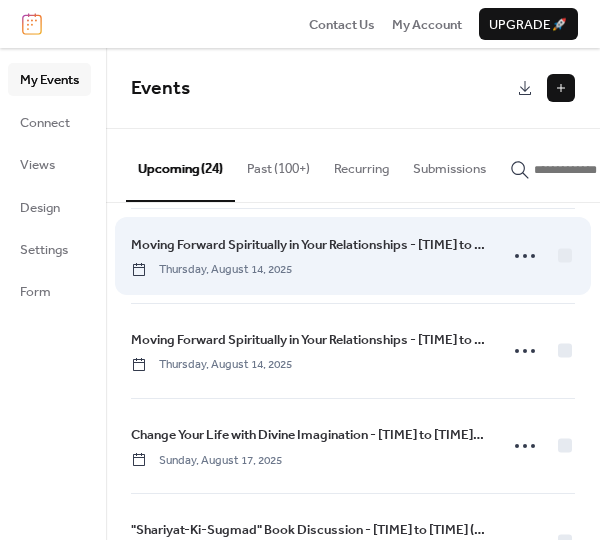 click on "Moving Forward Spiritually in Your Relationships - [TIME] to [TIME] ([TIMEZONE])" at bounding box center (308, 245) 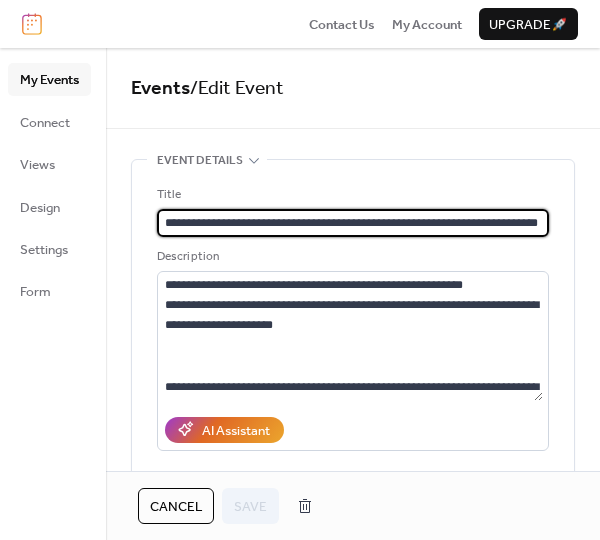 scroll, scrollTop: 0, scrollLeft: 10, axis: horizontal 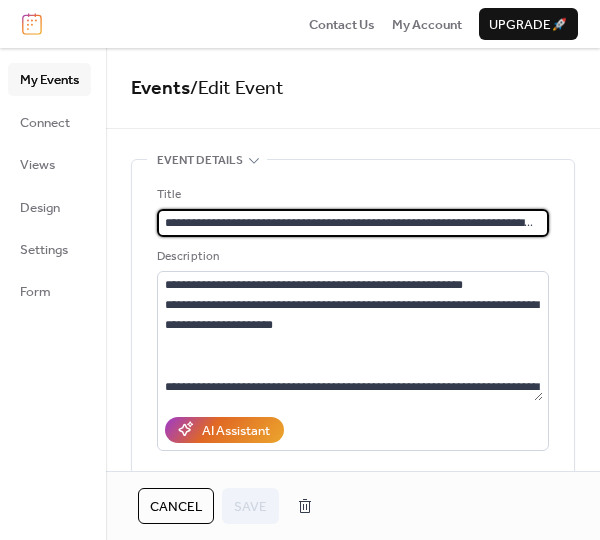click on "Cancel" at bounding box center [176, 507] 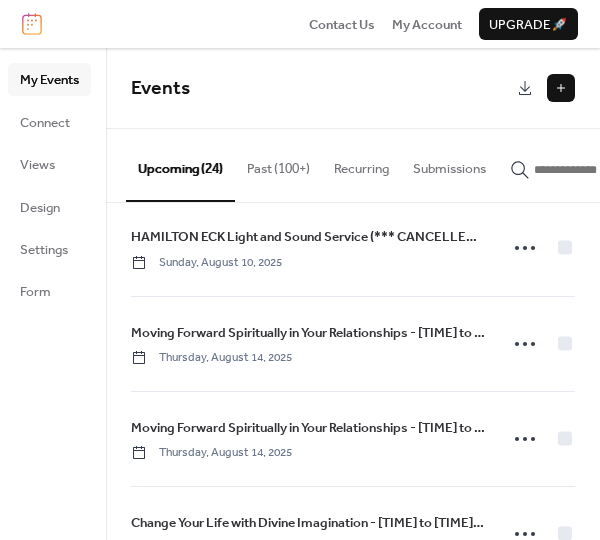 scroll, scrollTop: 300, scrollLeft: 0, axis: vertical 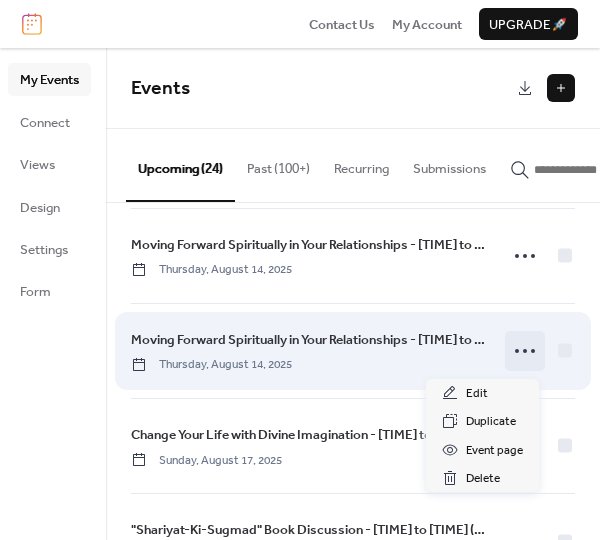 click 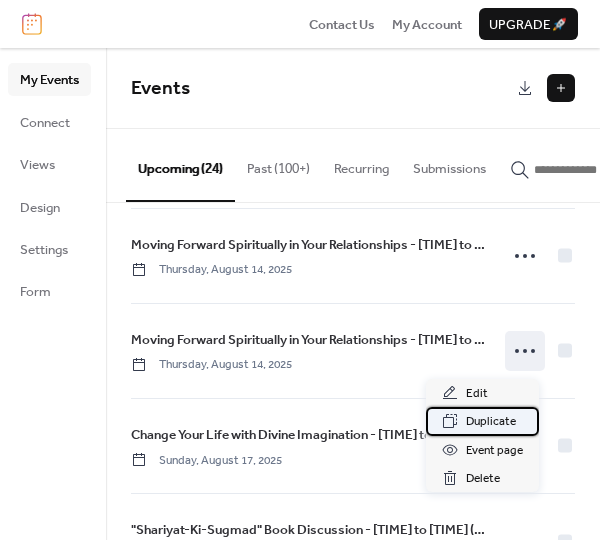 click on "Duplicate" at bounding box center [491, 422] 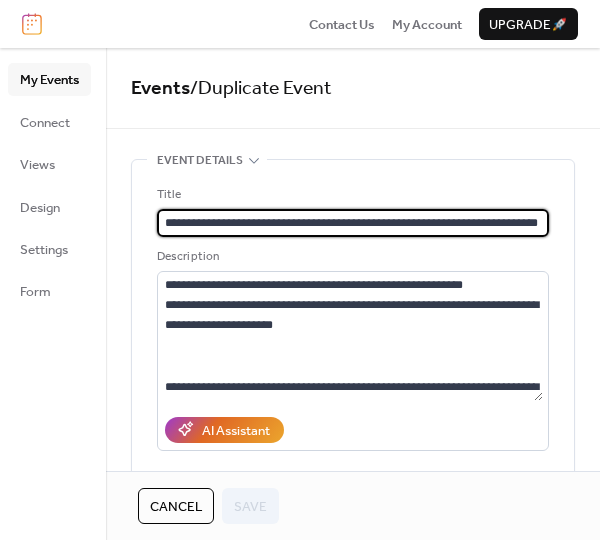 scroll, scrollTop: 0, scrollLeft: 10, axis: horizontal 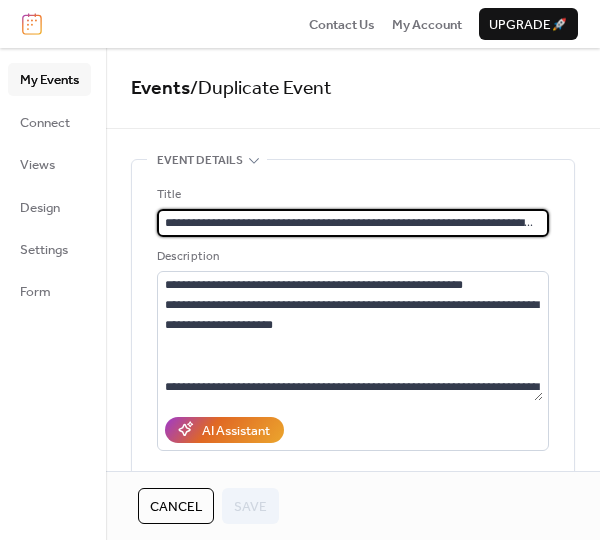 click on "**********" at bounding box center [350, 223] 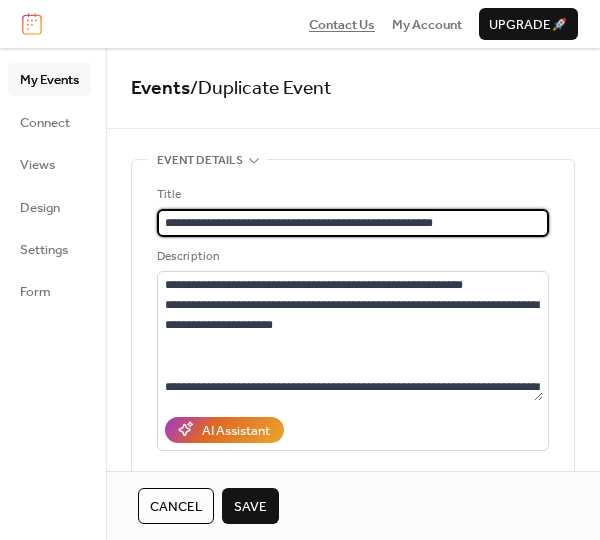 type on "**********" 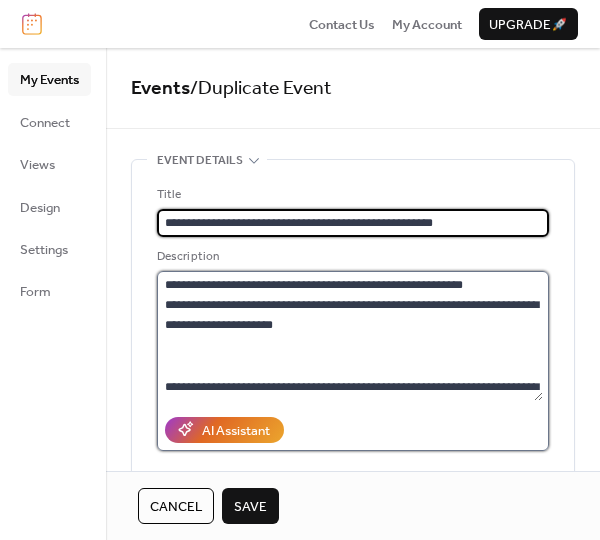 click on "**********" at bounding box center (350, 336) 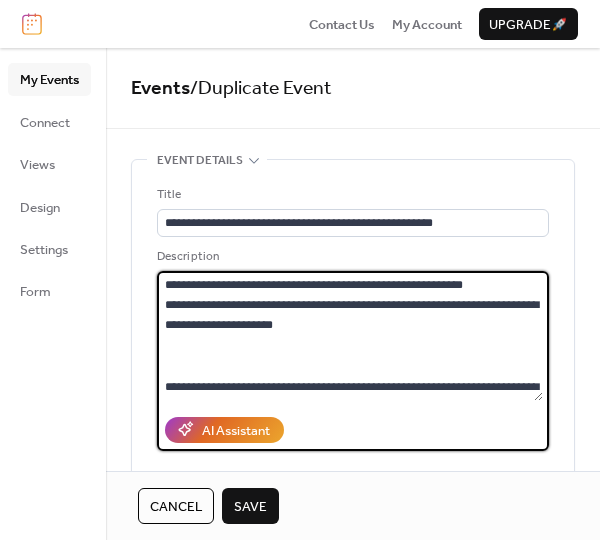 drag, startPoint x: 160, startPoint y: 283, endPoint x: 365, endPoint y: 321, distance: 208.4922 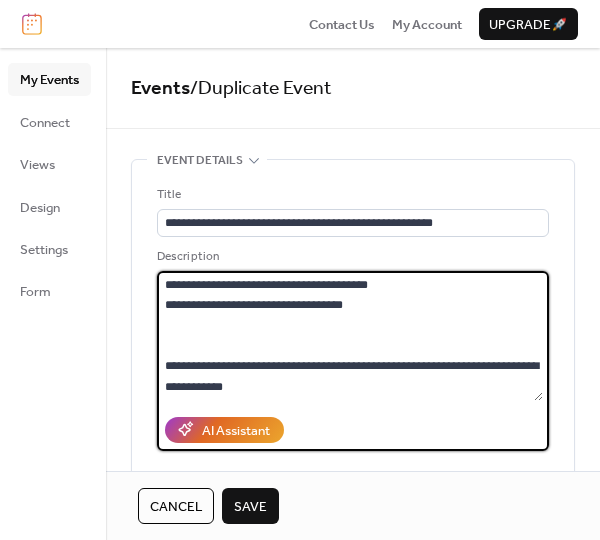 click on "**********" at bounding box center [350, 336] 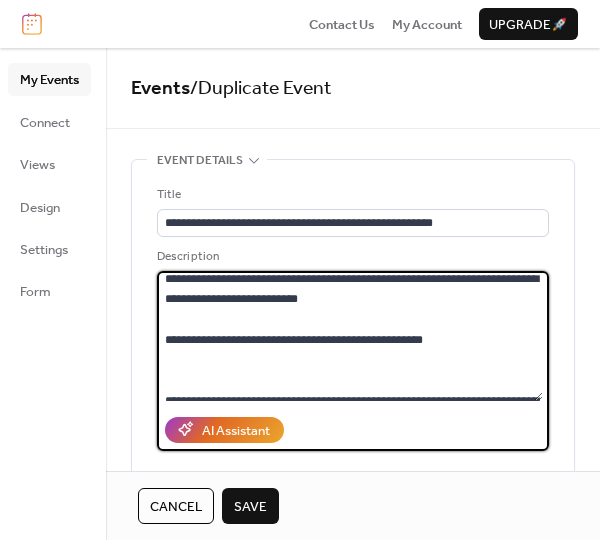 scroll, scrollTop: 200, scrollLeft: 0, axis: vertical 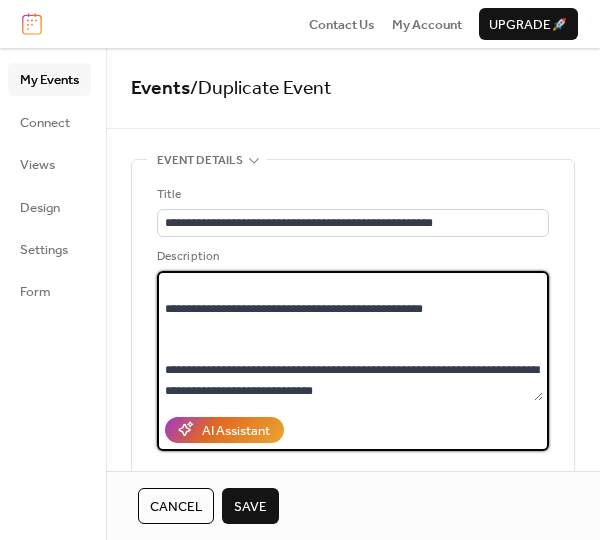 drag, startPoint x: 534, startPoint y: 323, endPoint x: 532, endPoint y: 307, distance: 16.124516 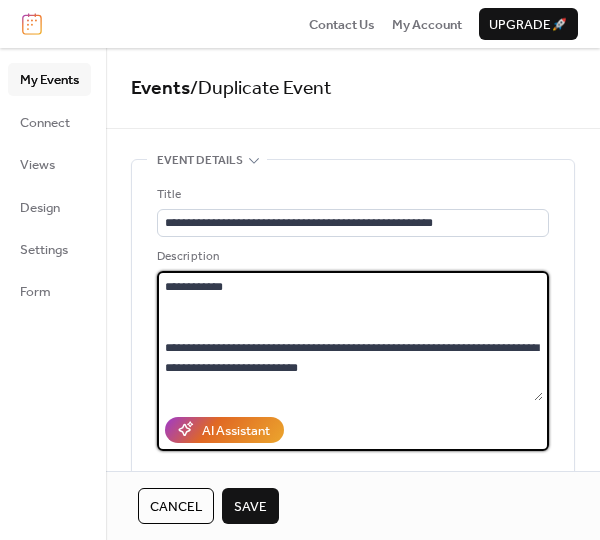 scroll, scrollTop: 120, scrollLeft: 0, axis: vertical 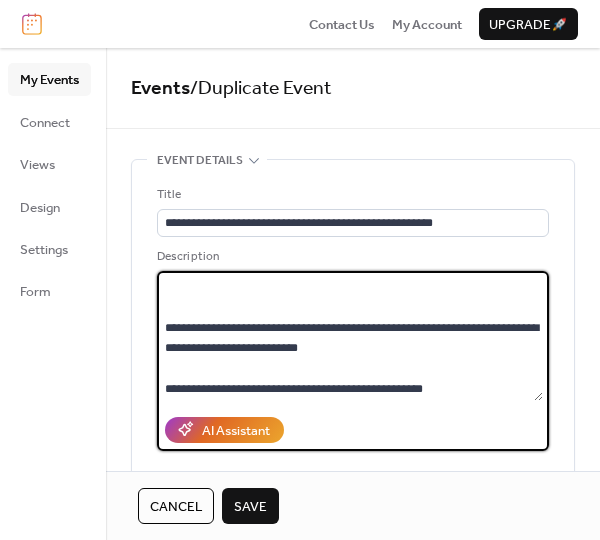 drag, startPoint x: 166, startPoint y: 331, endPoint x: 454, endPoint y: 386, distance: 293.2047 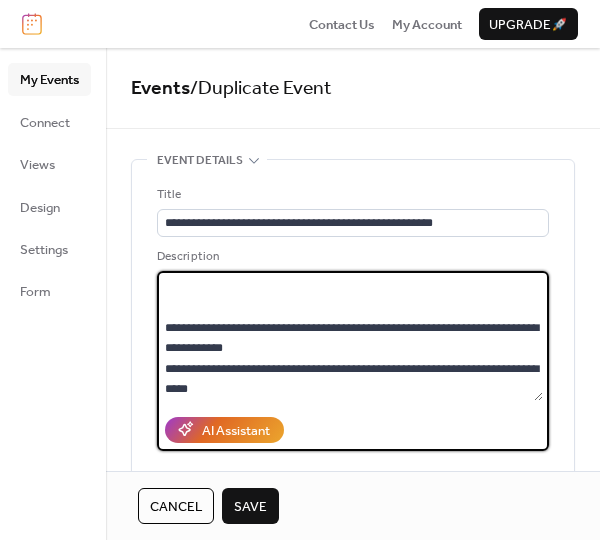 scroll, scrollTop: 140, scrollLeft: 0, axis: vertical 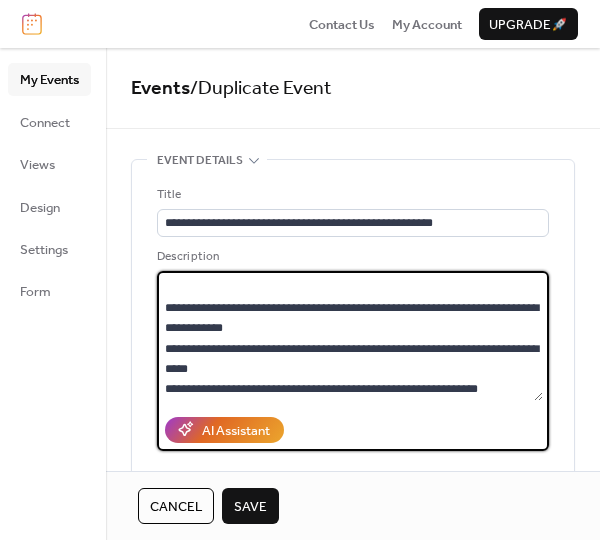 click on "**********" at bounding box center (350, 336) 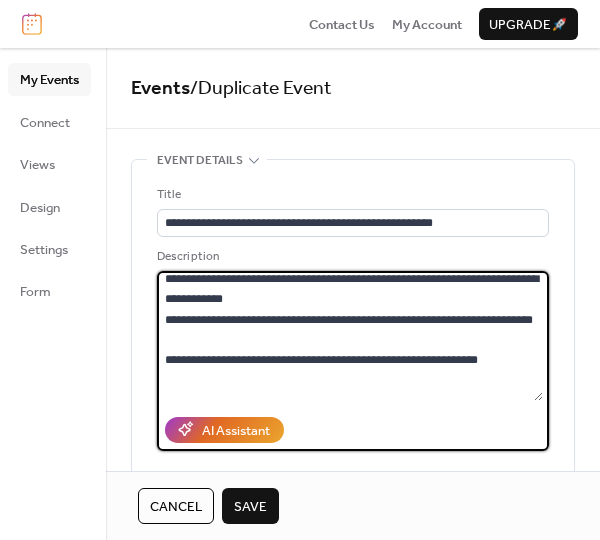 scroll, scrollTop: 140, scrollLeft: 0, axis: vertical 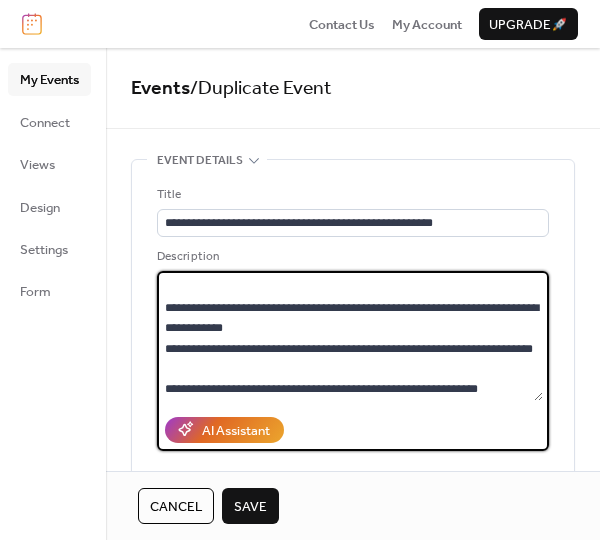 click on "**********" at bounding box center (350, 336) 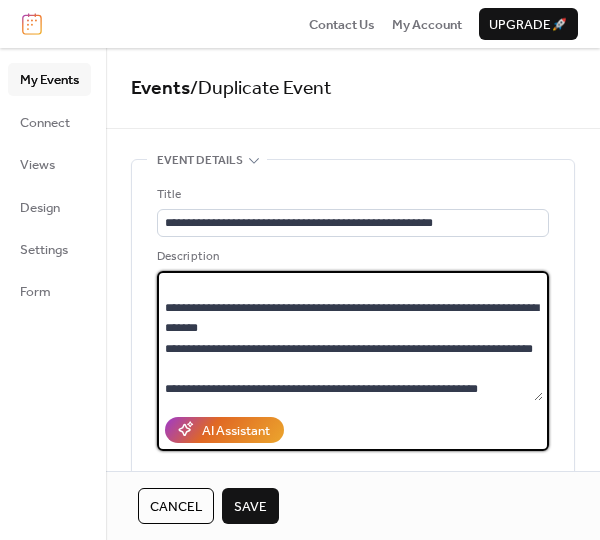 click on "**********" at bounding box center (350, 336) 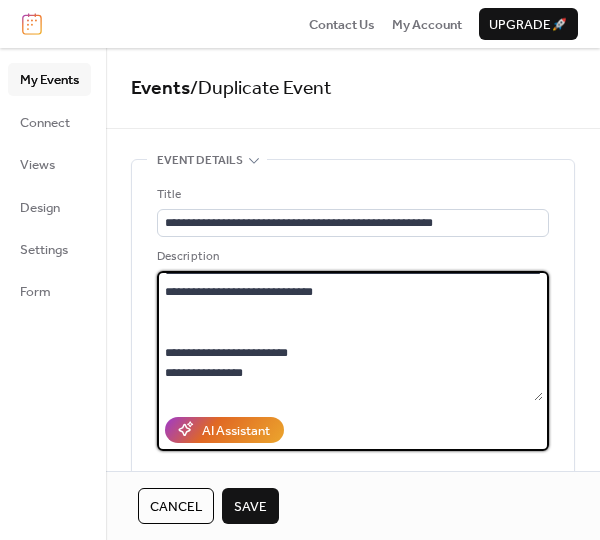 scroll, scrollTop: 240, scrollLeft: 0, axis: vertical 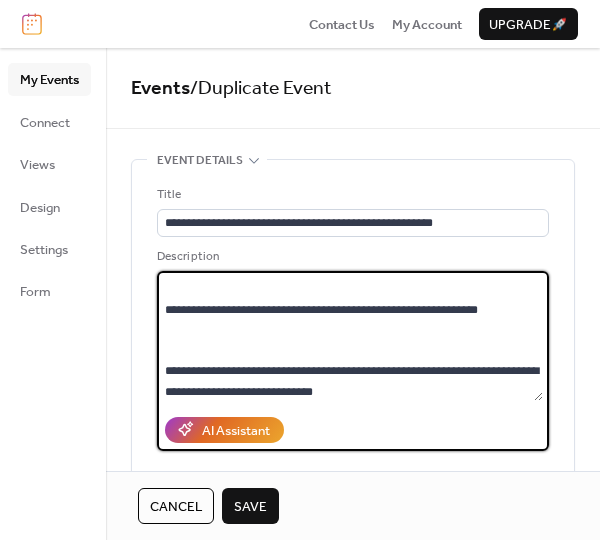 click on "**********" at bounding box center (350, 336) 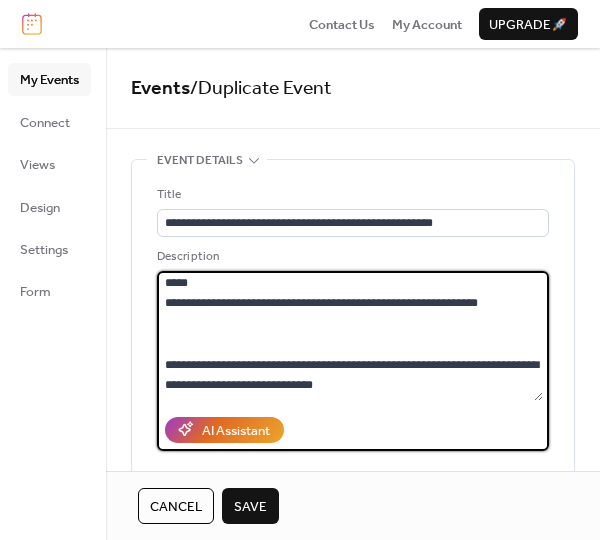 scroll, scrollTop: 206, scrollLeft: 0, axis: vertical 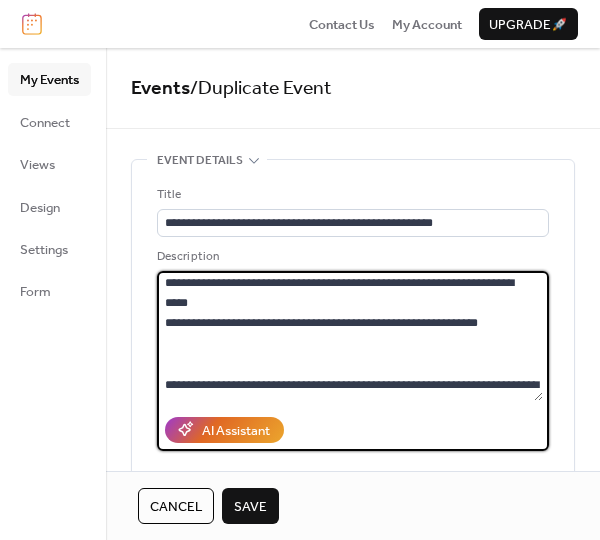 click on "**********" at bounding box center (350, 336) 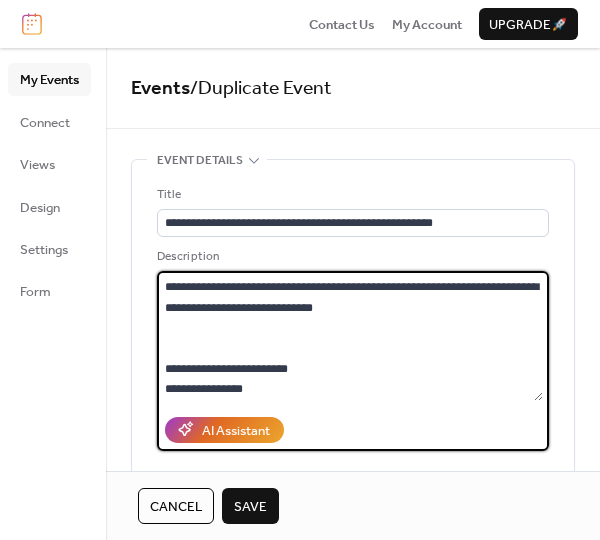 scroll, scrollTop: 344, scrollLeft: 0, axis: vertical 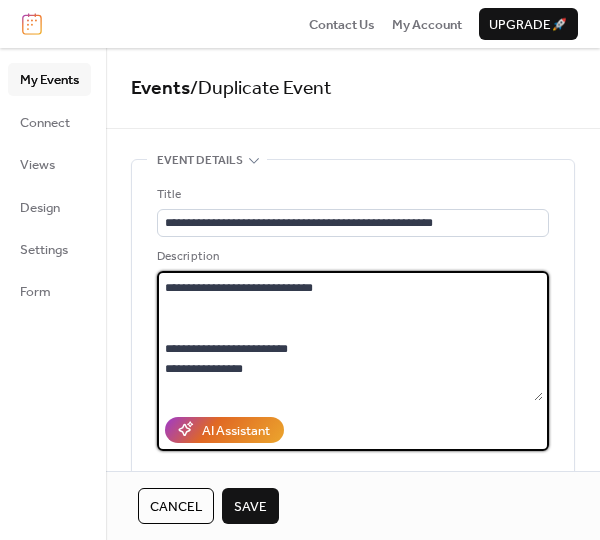 type on "**********" 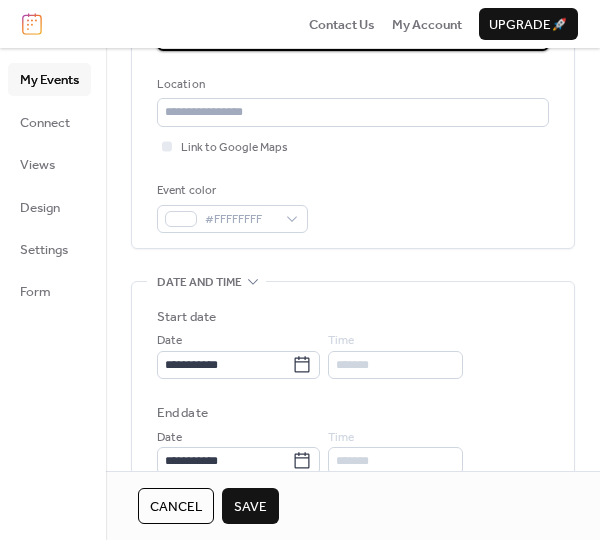 scroll, scrollTop: 500, scrollLeft: 0, axis: vertical 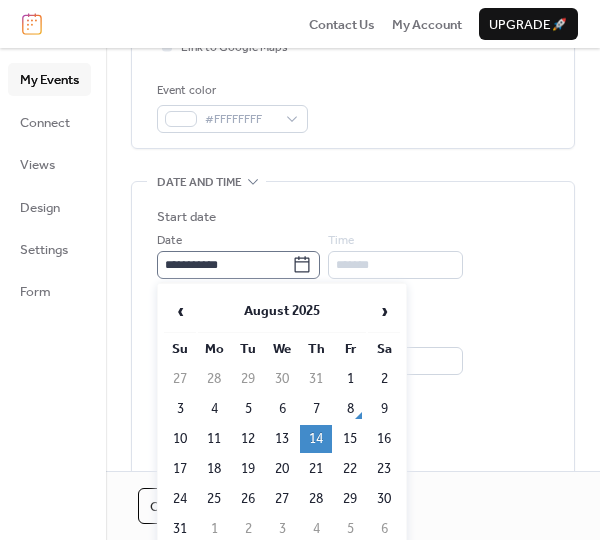 click 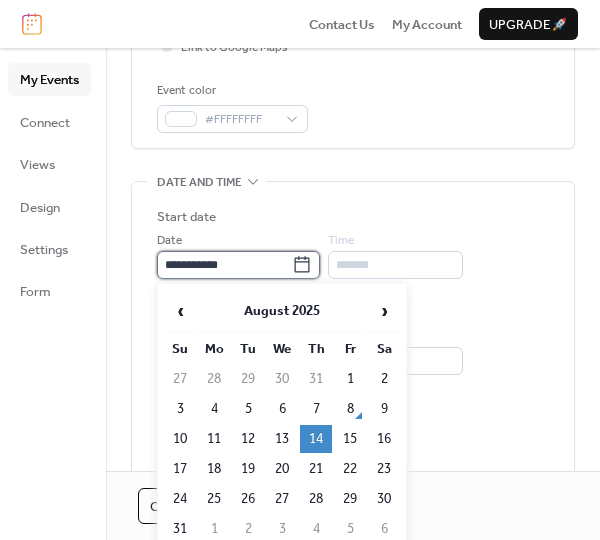 click on "**********" at bounding box center [224, 265] 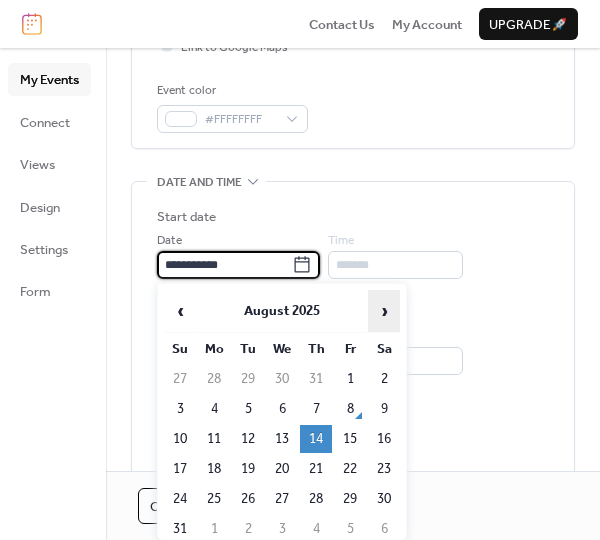 click on "›" at bounding box center (384, 311) 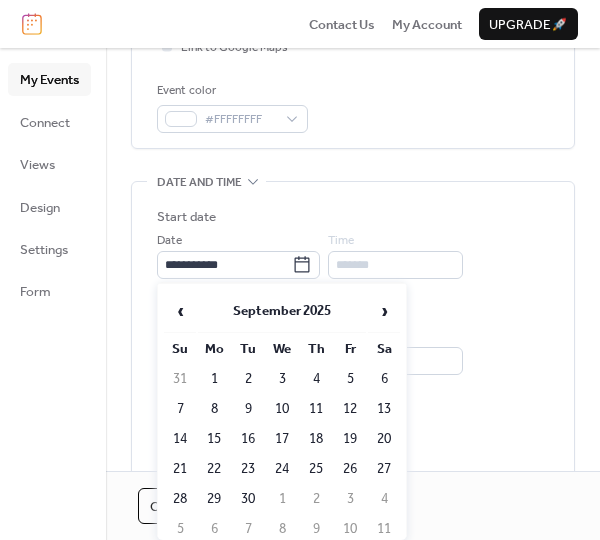 click on "11" at bounding box center (316, 409) 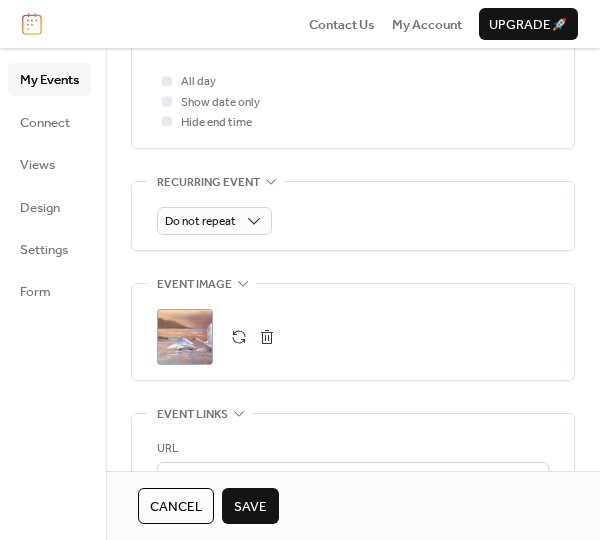 scroll, scrollTop: 802, scrollLeft: 0, axis: vertical 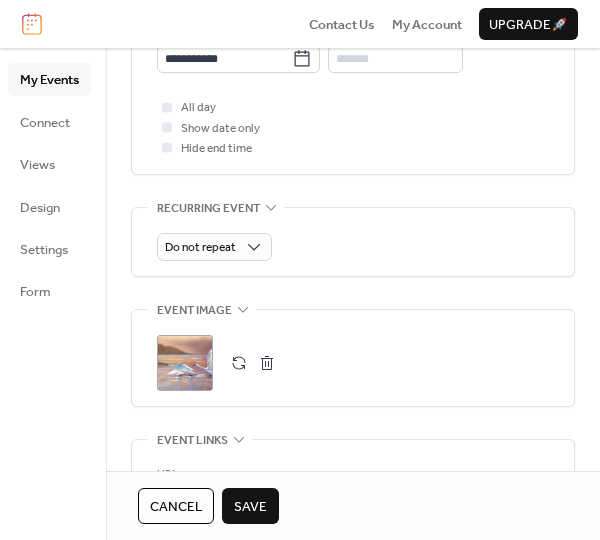 click on ";" at bounding box center [185, 363] 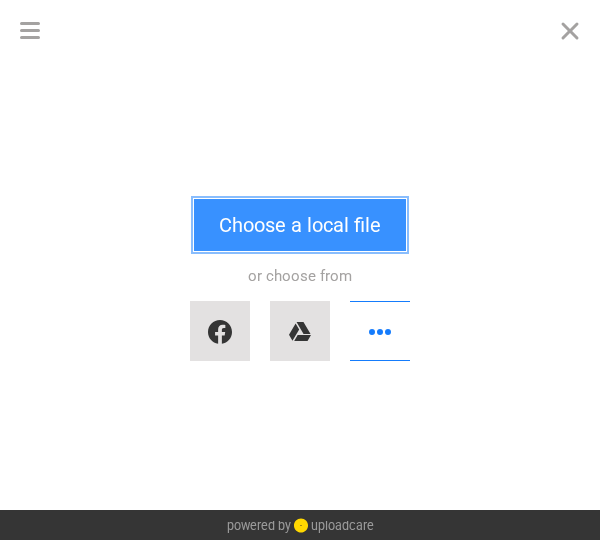click on "Choose a local file" at bounding box center [300, 225] 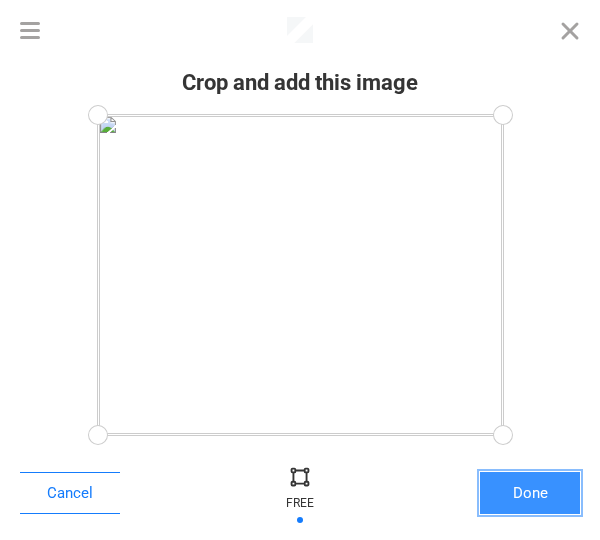 click on "Done" at bounding box center [530, 493] 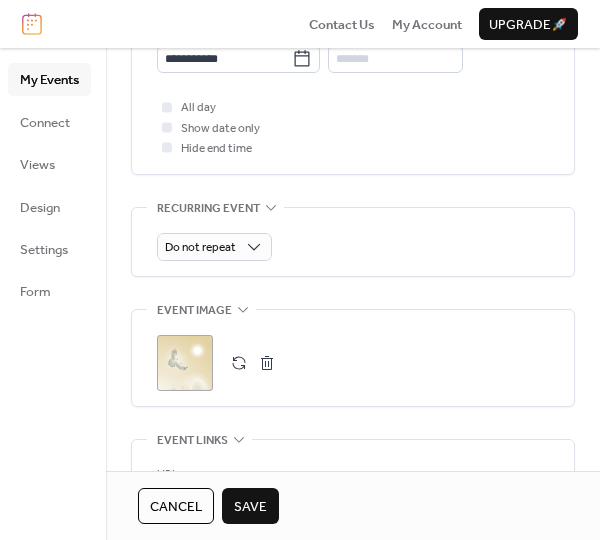 click on "Save" at bounding box center (250, 507) 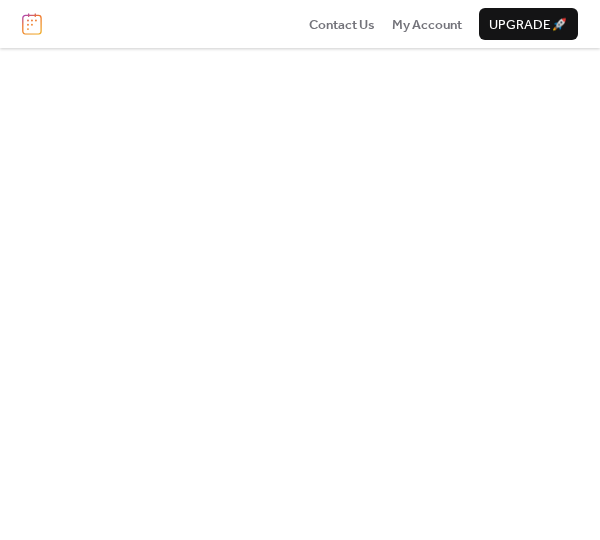 scroll, scrollTop: 0, scrollLeft: 0, axis: both 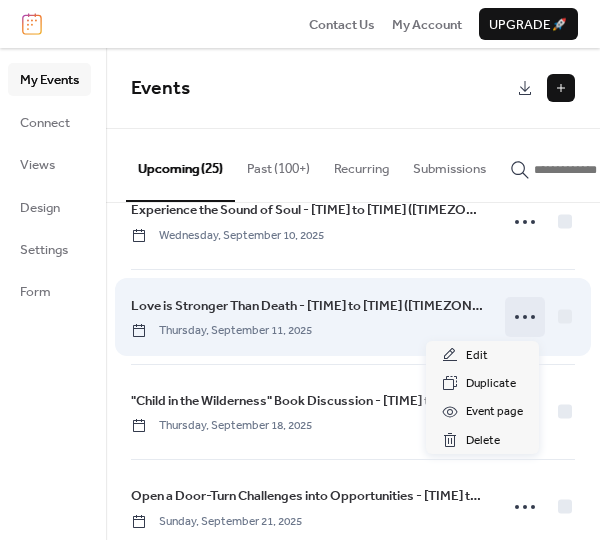 click 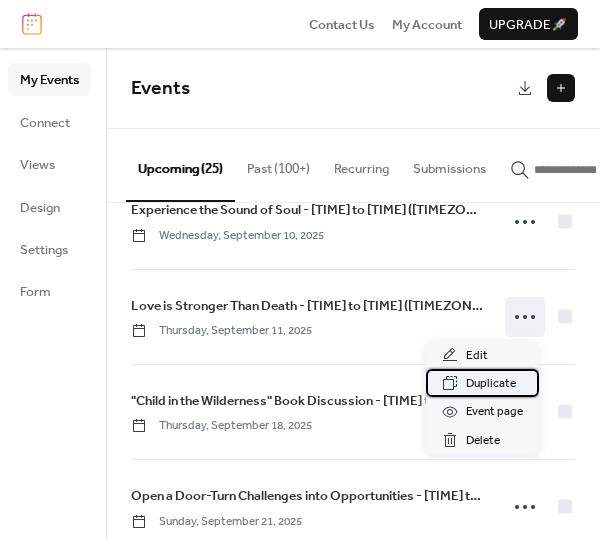 click on "Duplicate" at bounding box center [491, 384] 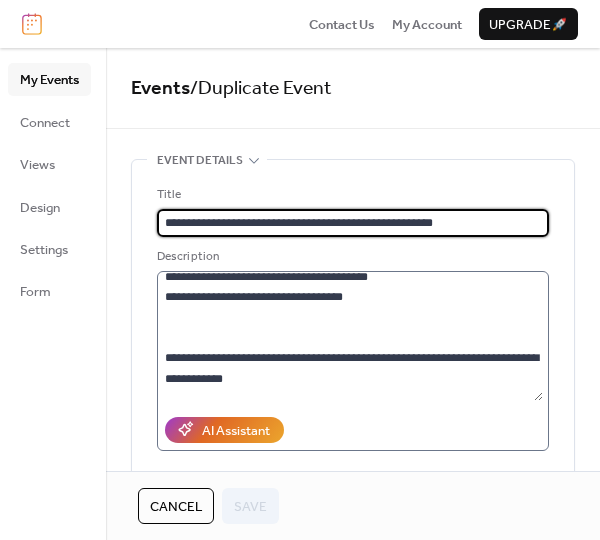 scroll, scrollTop: 0, scrollLeft: 0, axis: both 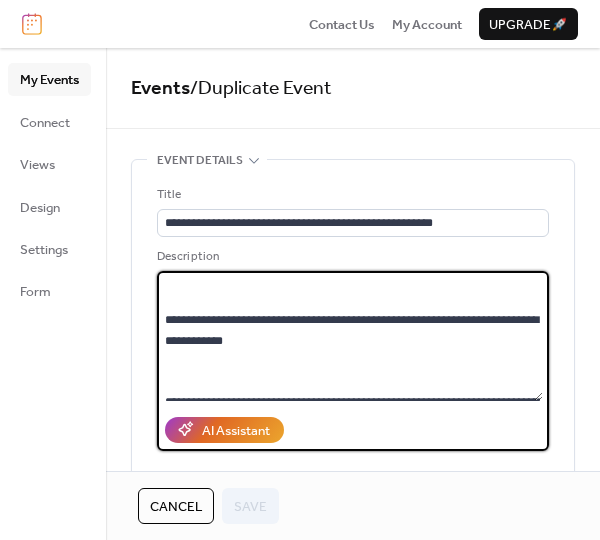 drag, startPoint x: 192, startPoint y: 320, endPoint x: 229, endPoint y: 317, distance: 37.12142 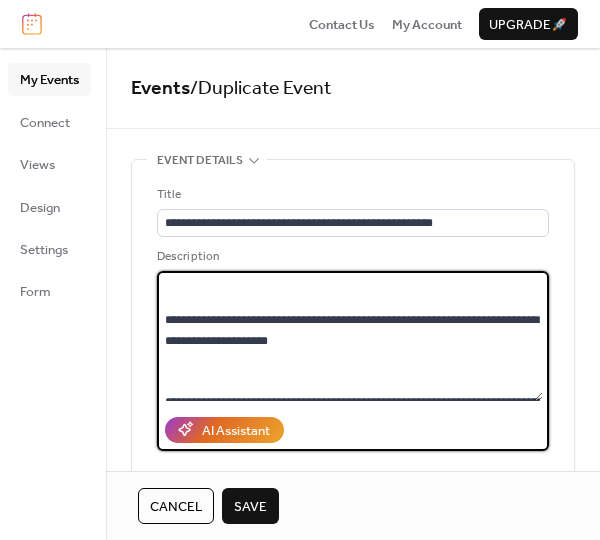 drag, startPoint x: 365, startPoint y: 322, endPoint x: 412, endPoint y: 317, distance: 47.26521 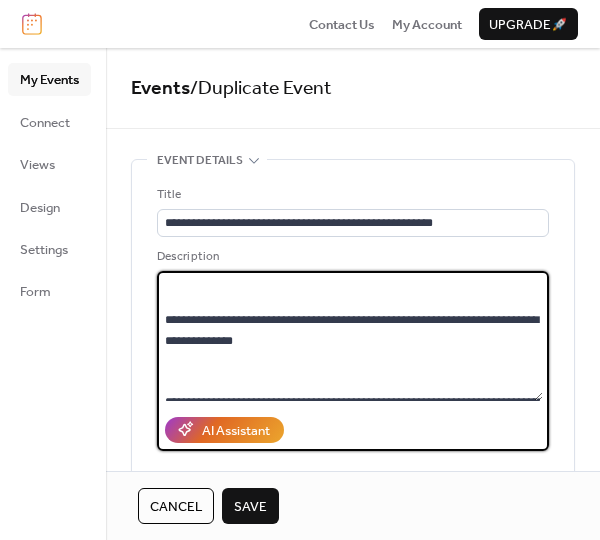 click on "**********" at bounding box center [350, 336] 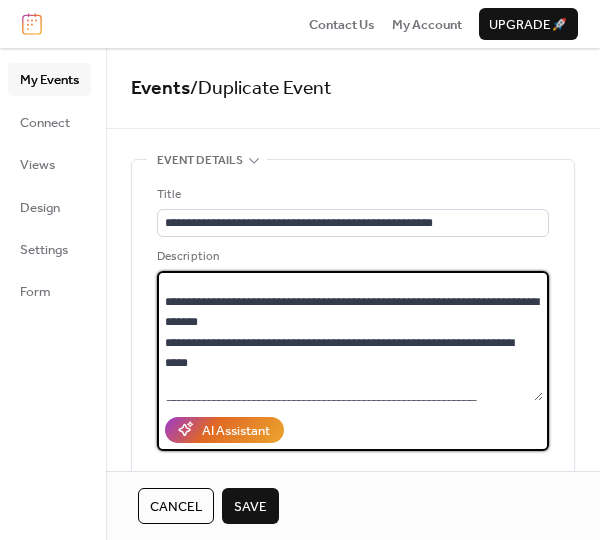 scroll, scrollTop: 246, scrollLeft: 0, axis: vertical 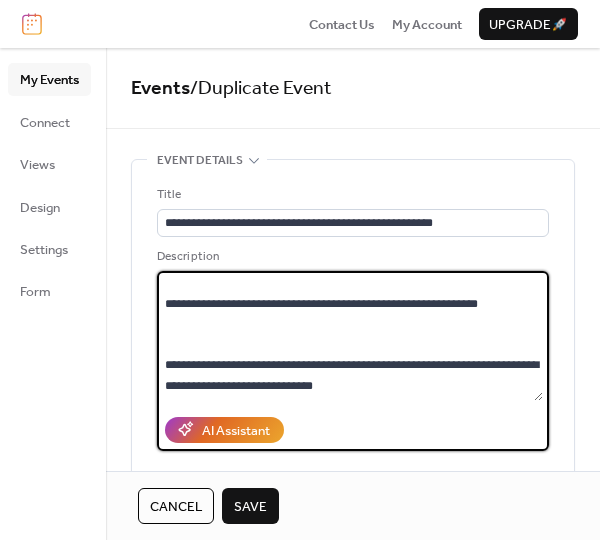type on "**********" 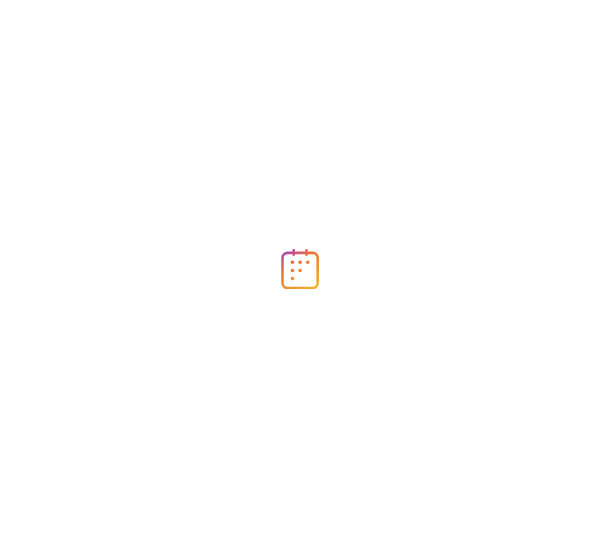 scroll, scrollTop: 0, scrollLeft: 0, axis: both 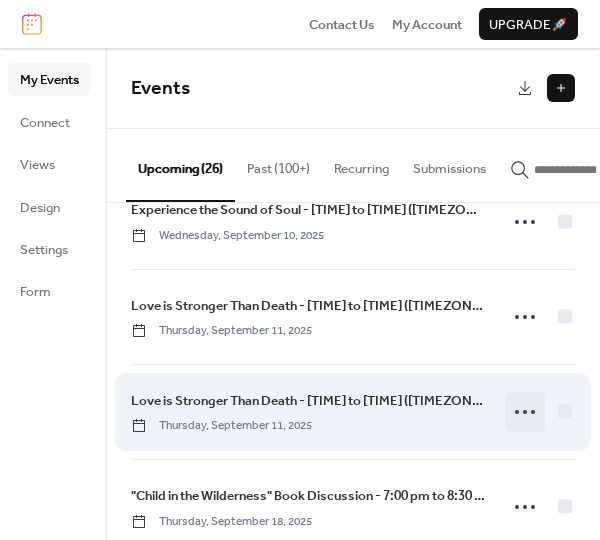 click 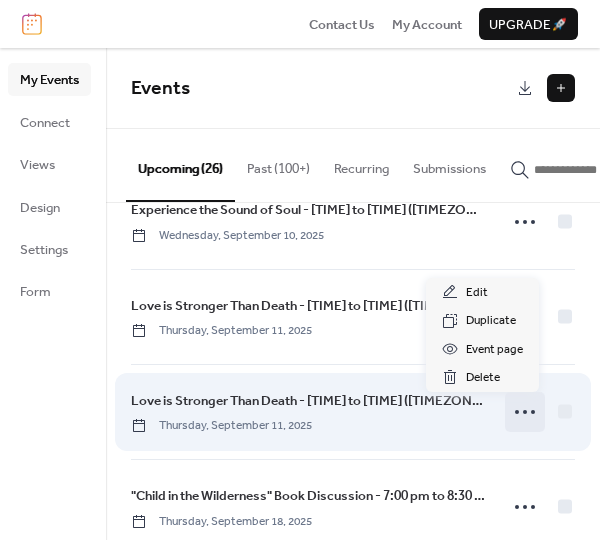 click on "Love is Stronger Than Death - [TIME] to [TIME] ([TIMEZONE])" at bounding box center [308, 401] 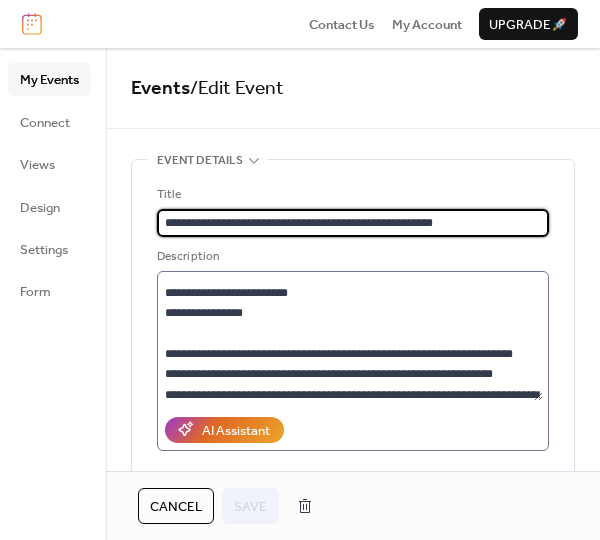 scroll, scrollTop: 448, scrollLeft: 0, axis: vertical 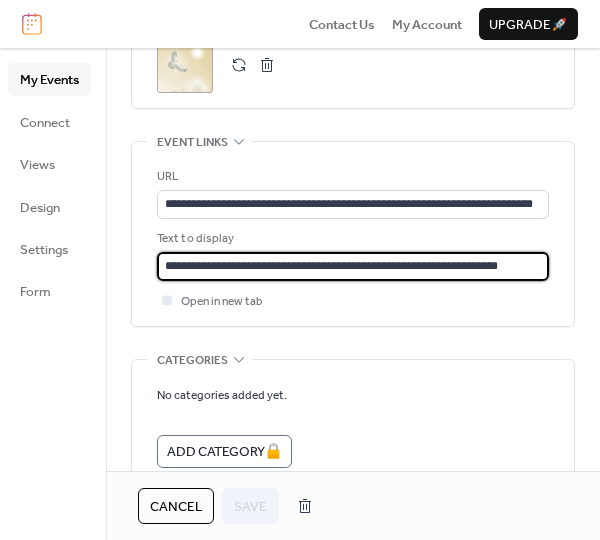 drag, startPoint x: 271, startPoint y: 261, endPoint x: 318, endPoint y: 258, distance: 47.095646 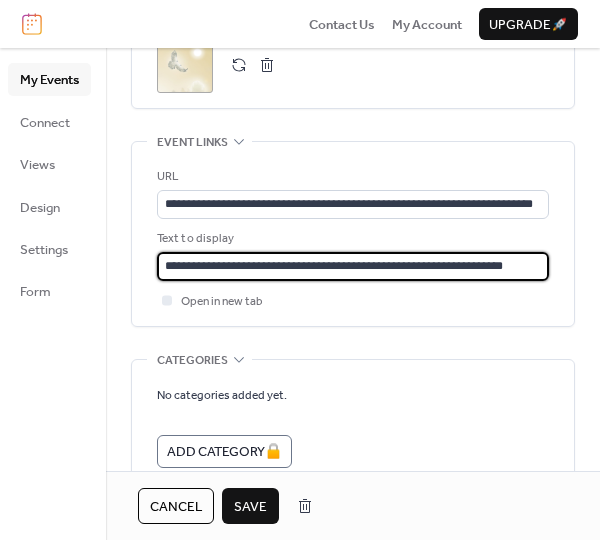 type on "**********" 